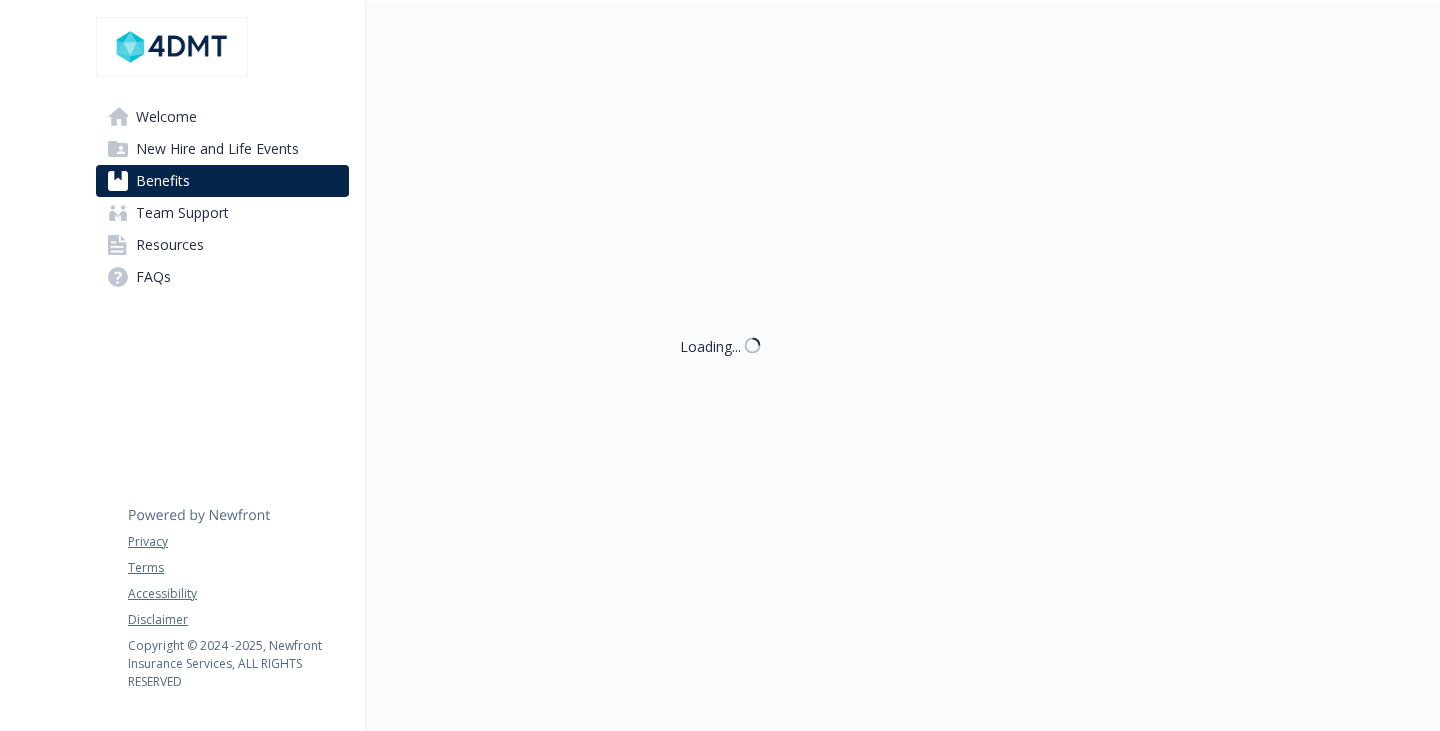 scroll, scrollTop: 0, scrollLeft: 0, axis: both 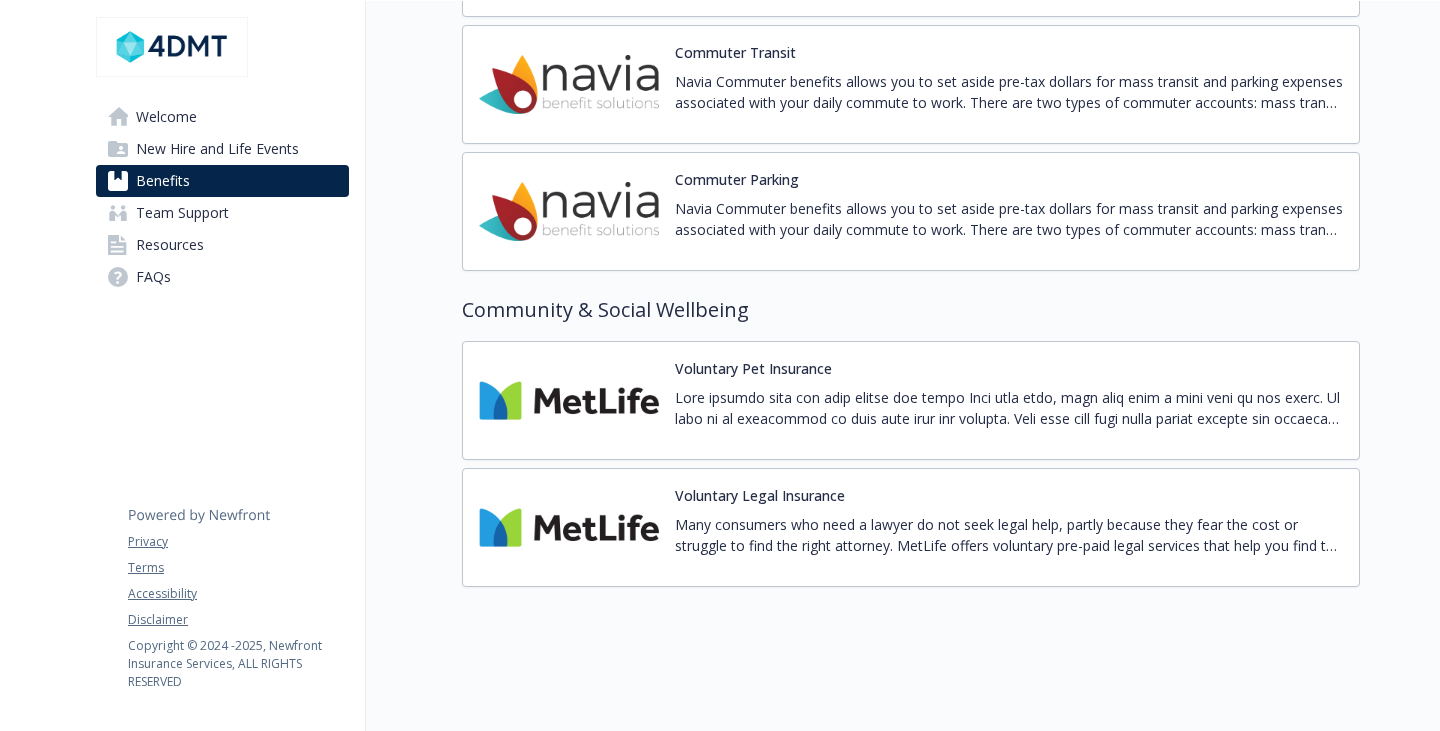 click on "A Health Savings Account (HSA) is an individually owned, tax-free, interest-bearing savings account that can be used to pay for qualified medical, dental, and vision expenses now or in the future." at bounding box center (1009, -289) 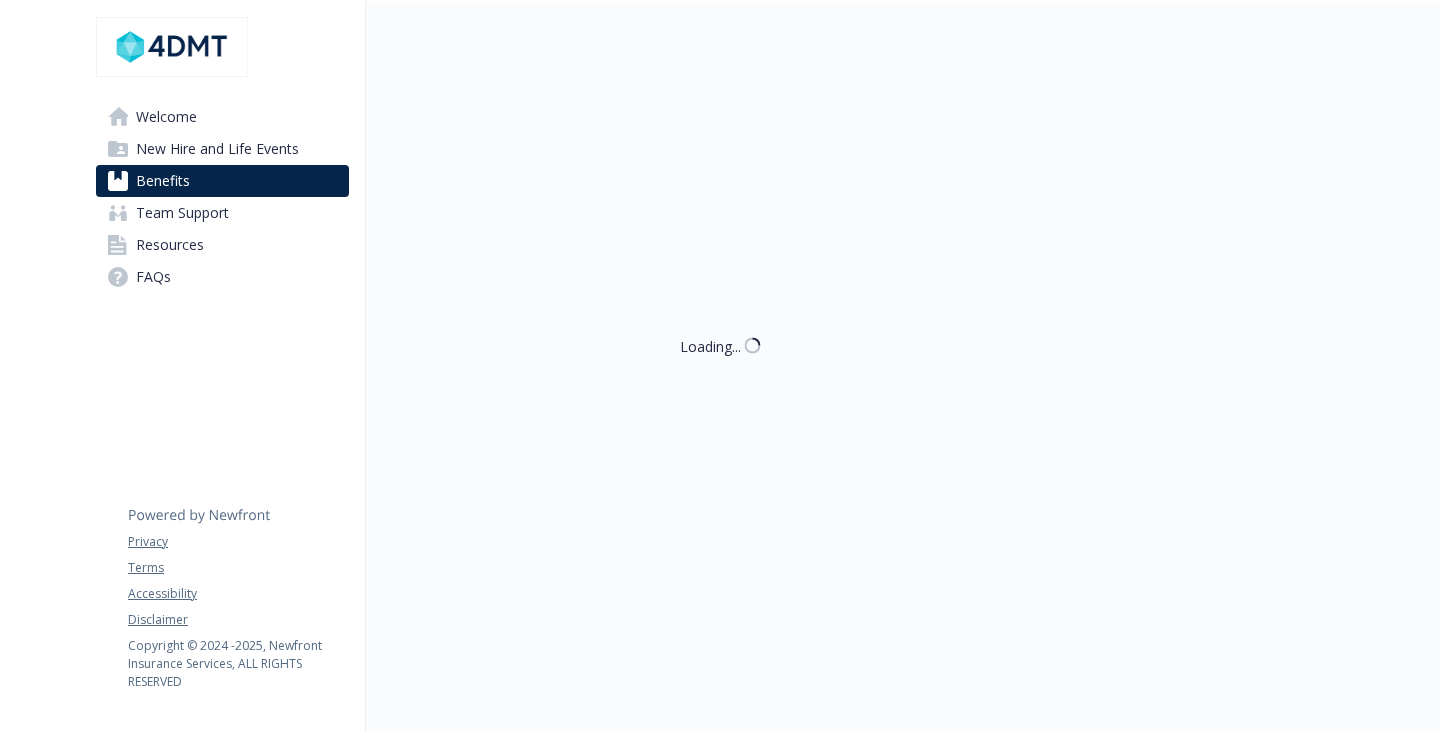 scroll, scrollTop: 3100, scrollLeft: 0, axis: vertical 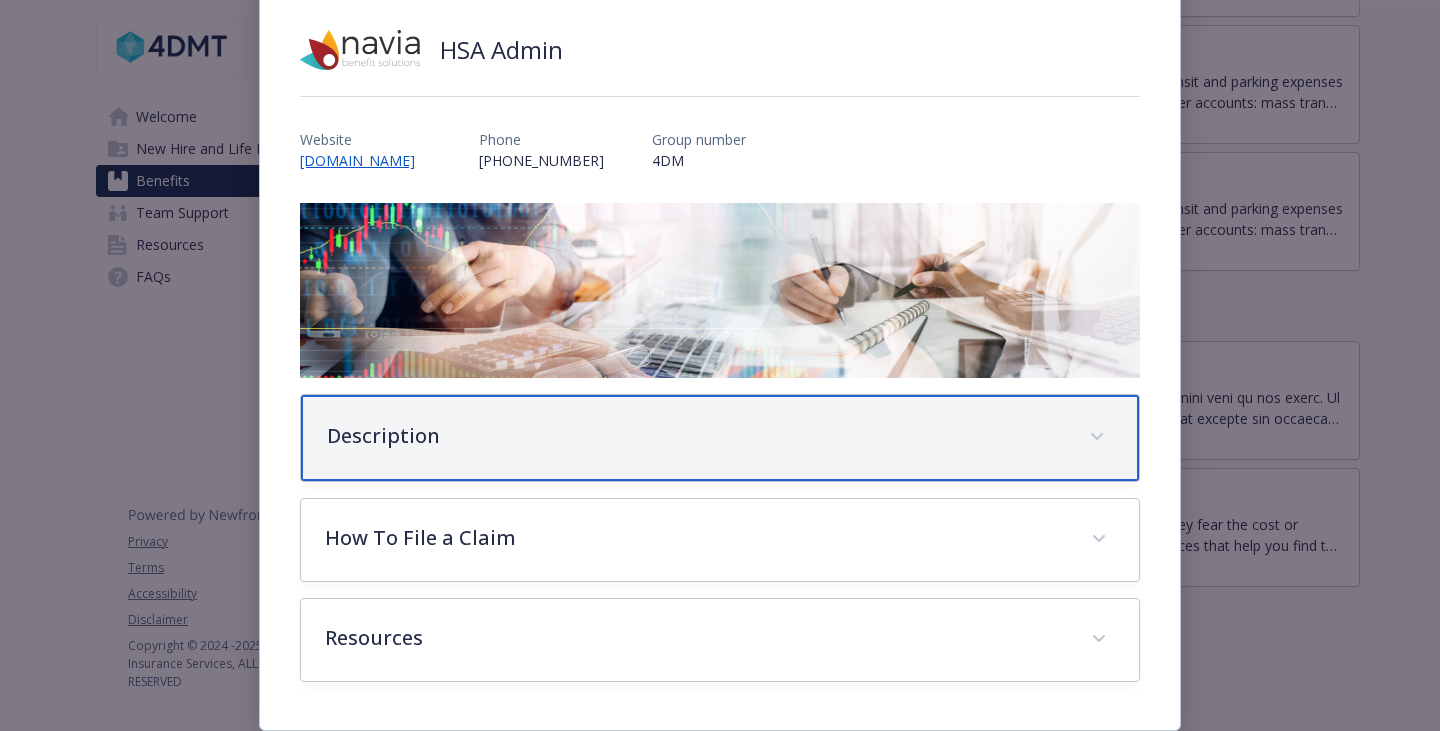 click on "Description" at bounding box center [720, 438] 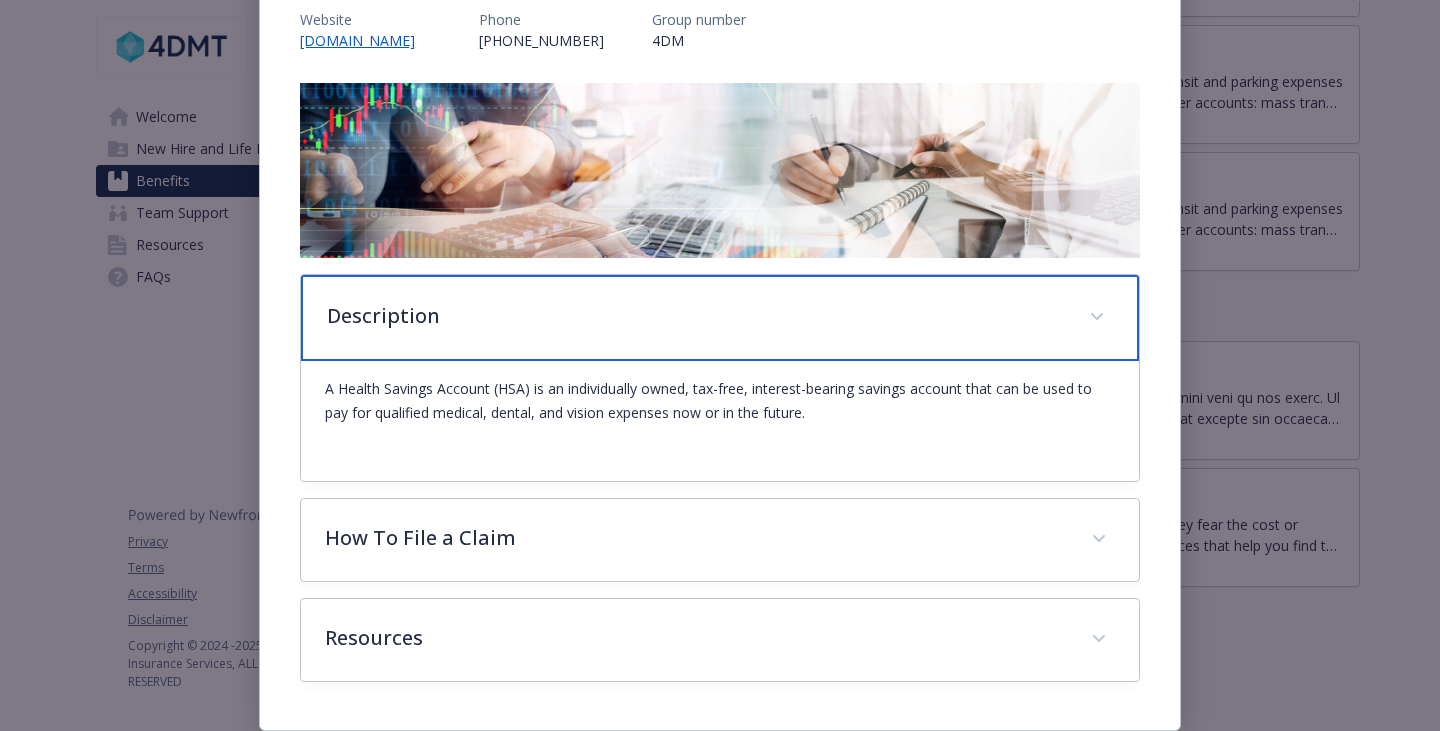 scroll, scrollTop: 408, scrollLeft: 0, axis: vertical 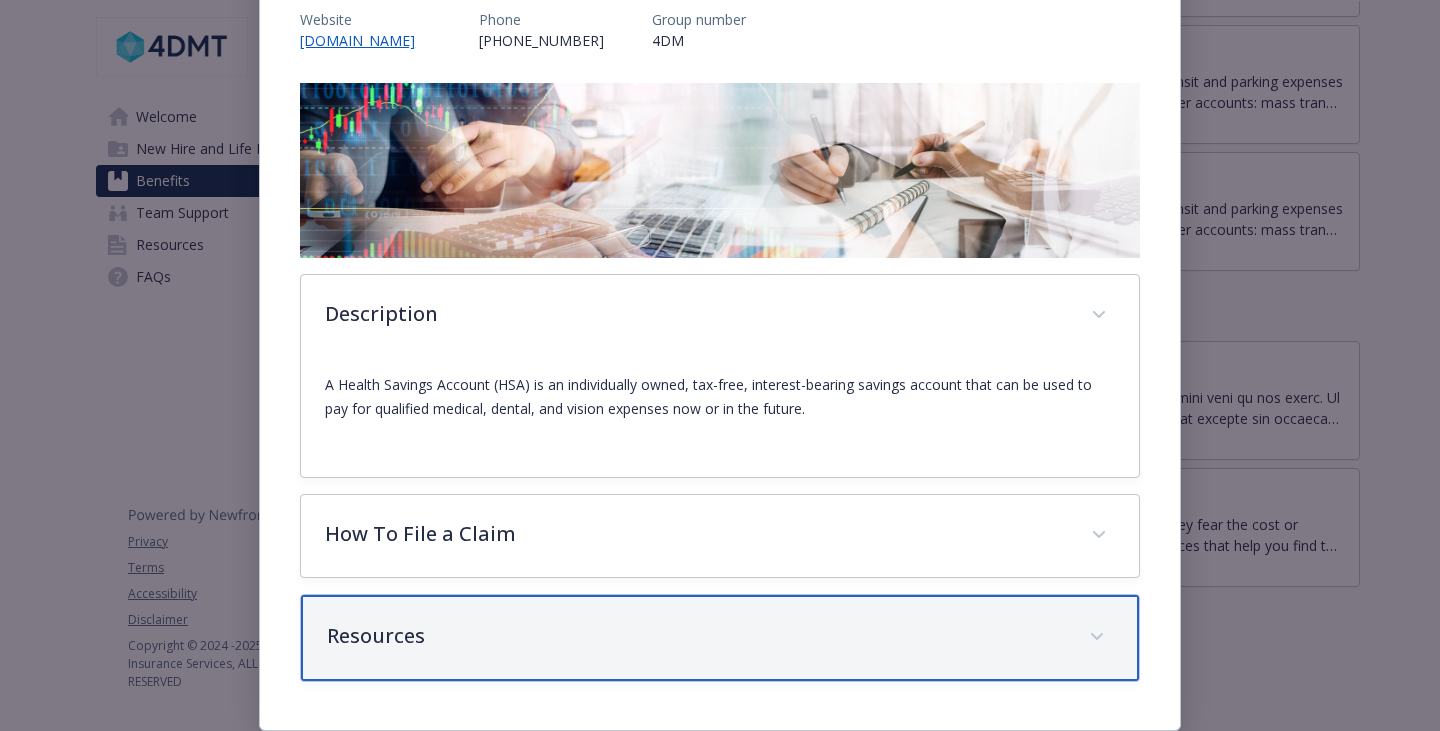 click on "Resources" at bounding box center [720, 638] 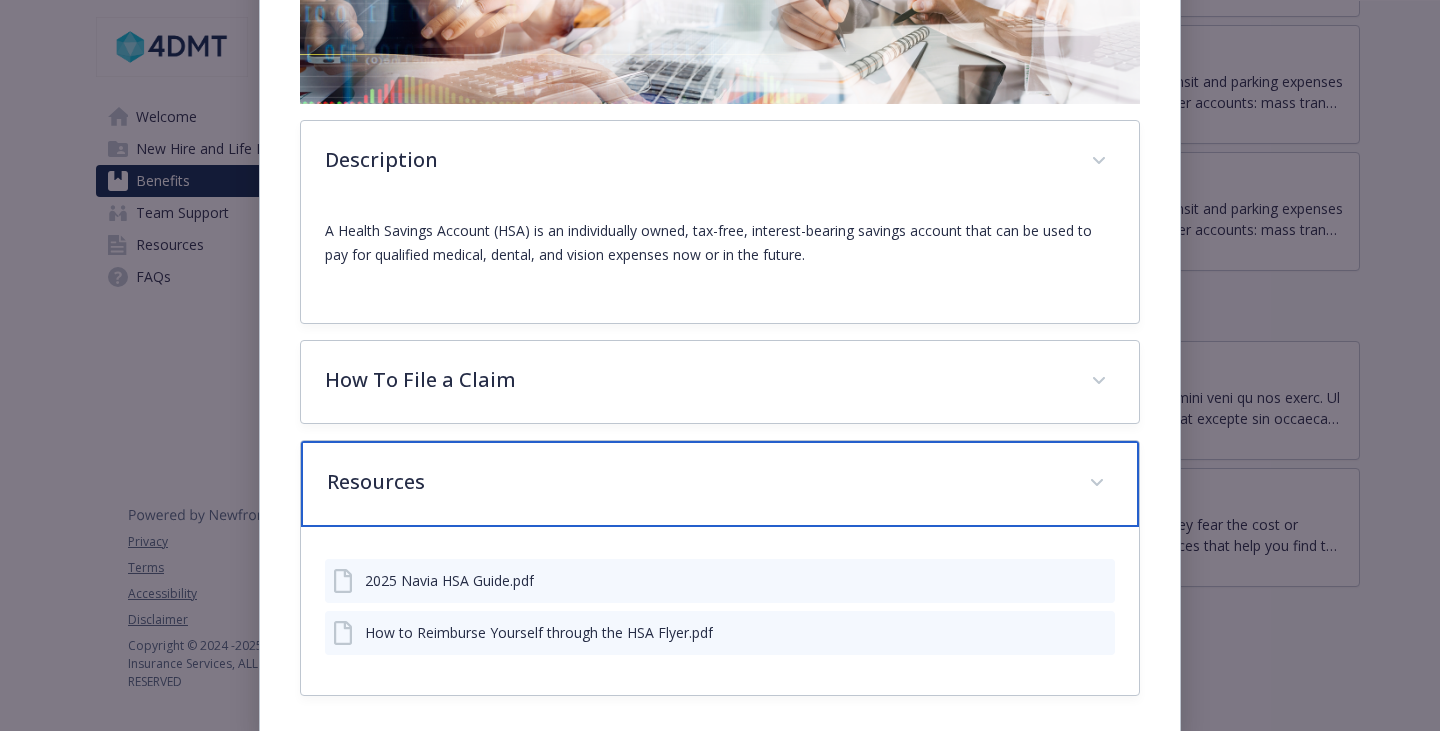 scroll, scrollTop: 612, scrollLeft: 0, axis: vertical 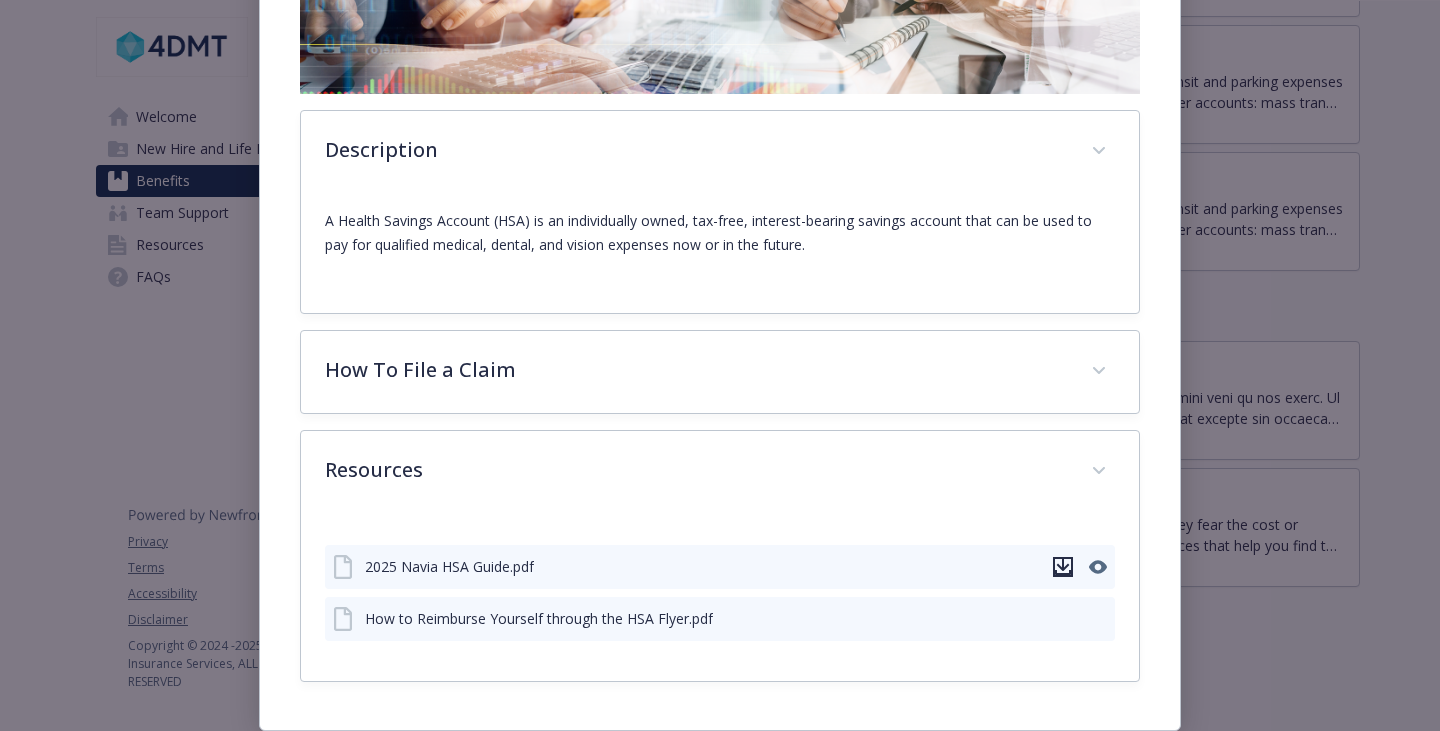 click 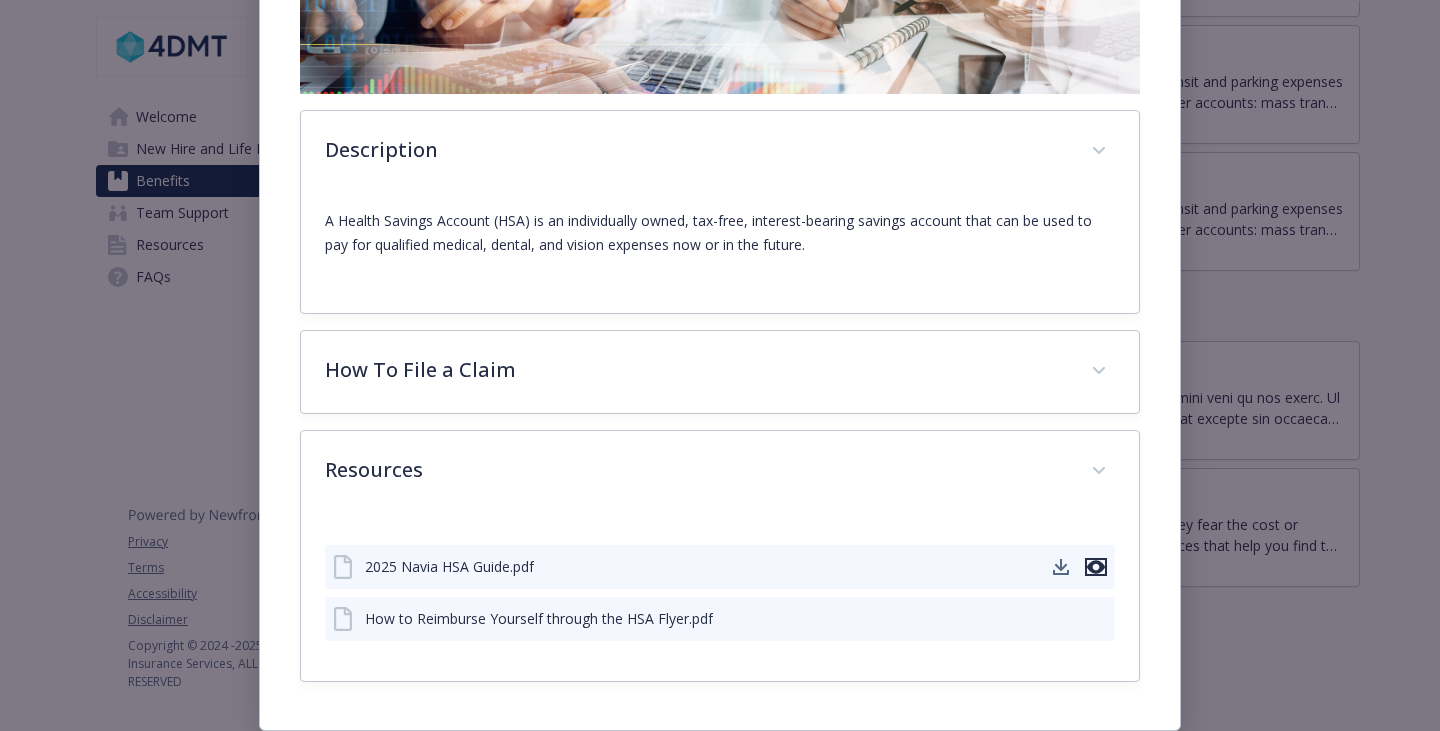 click 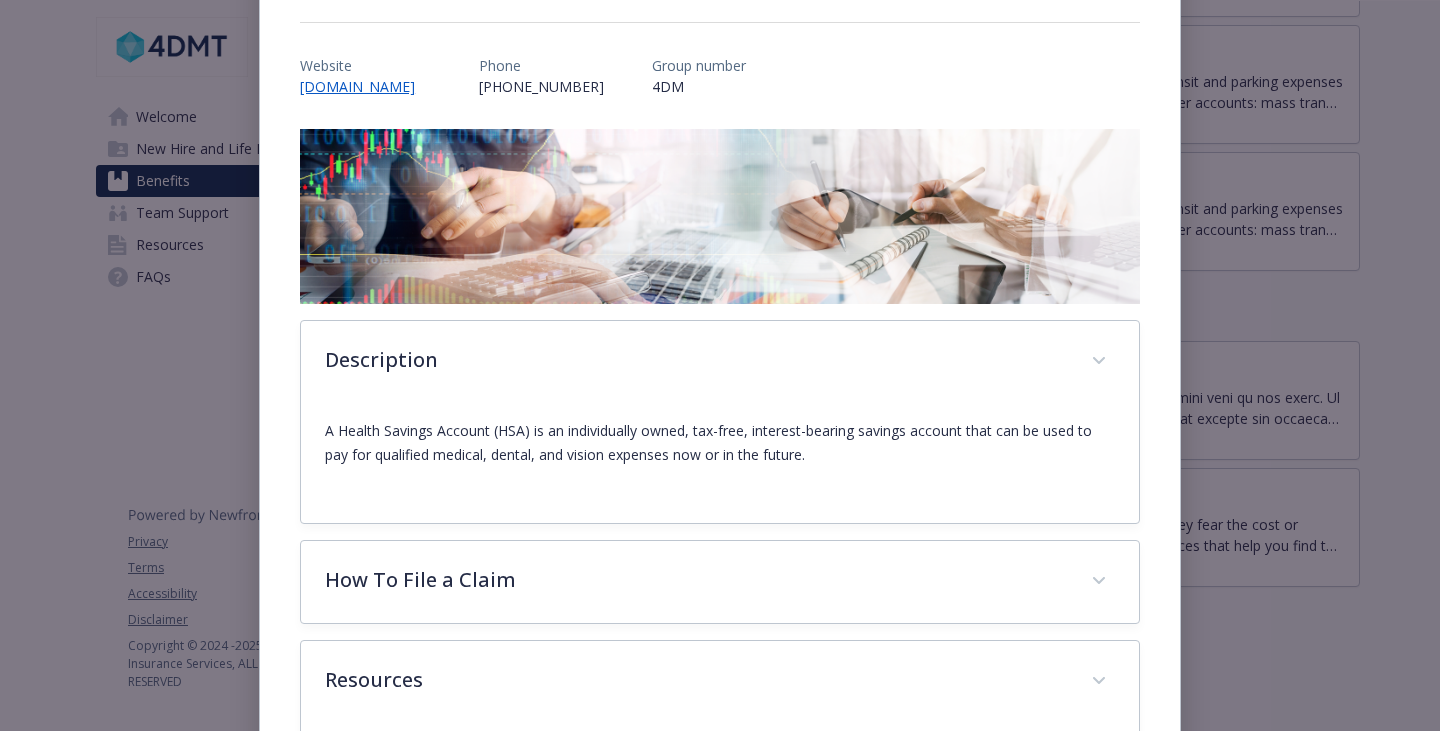 scroll, scrollTop: 0, scrollLeft: 0, axis: both 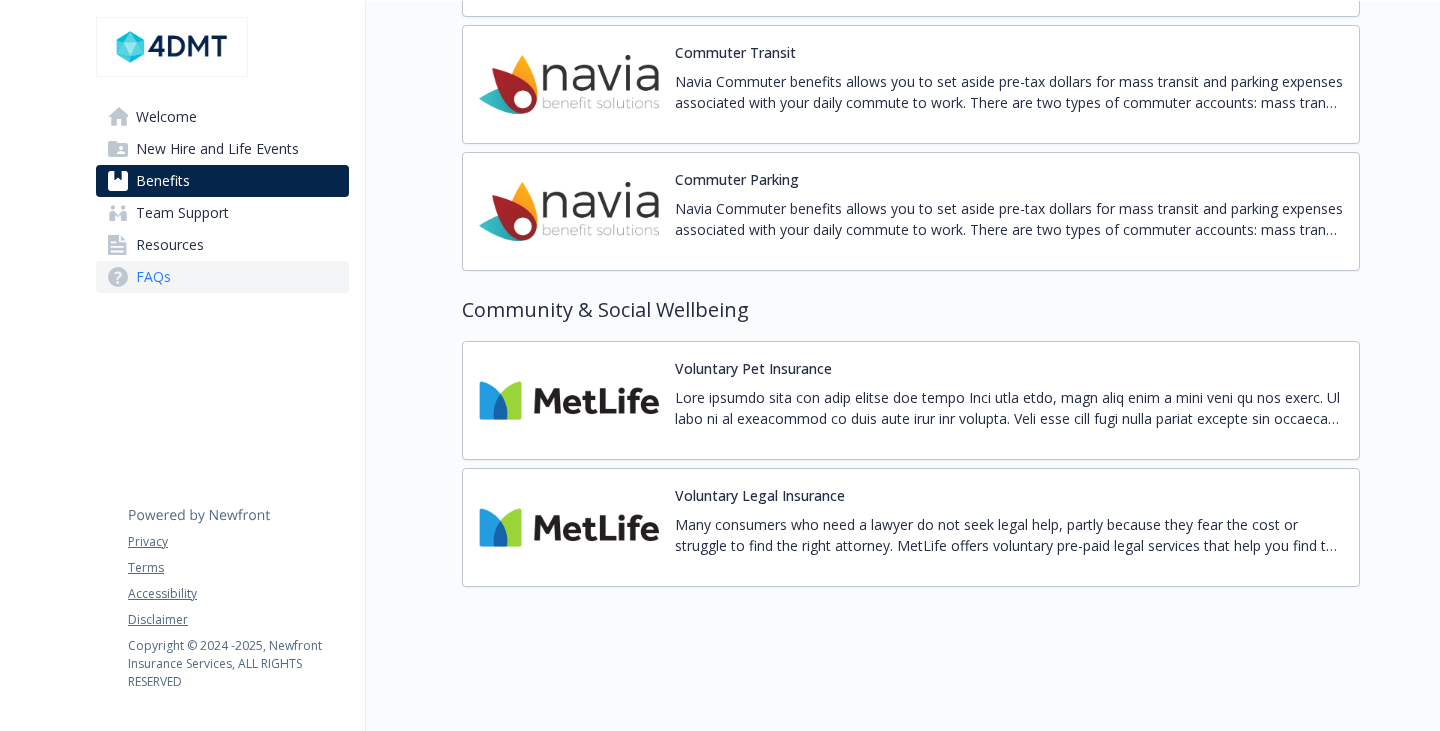 click on "FAQs" at bounding box center (222, 277) 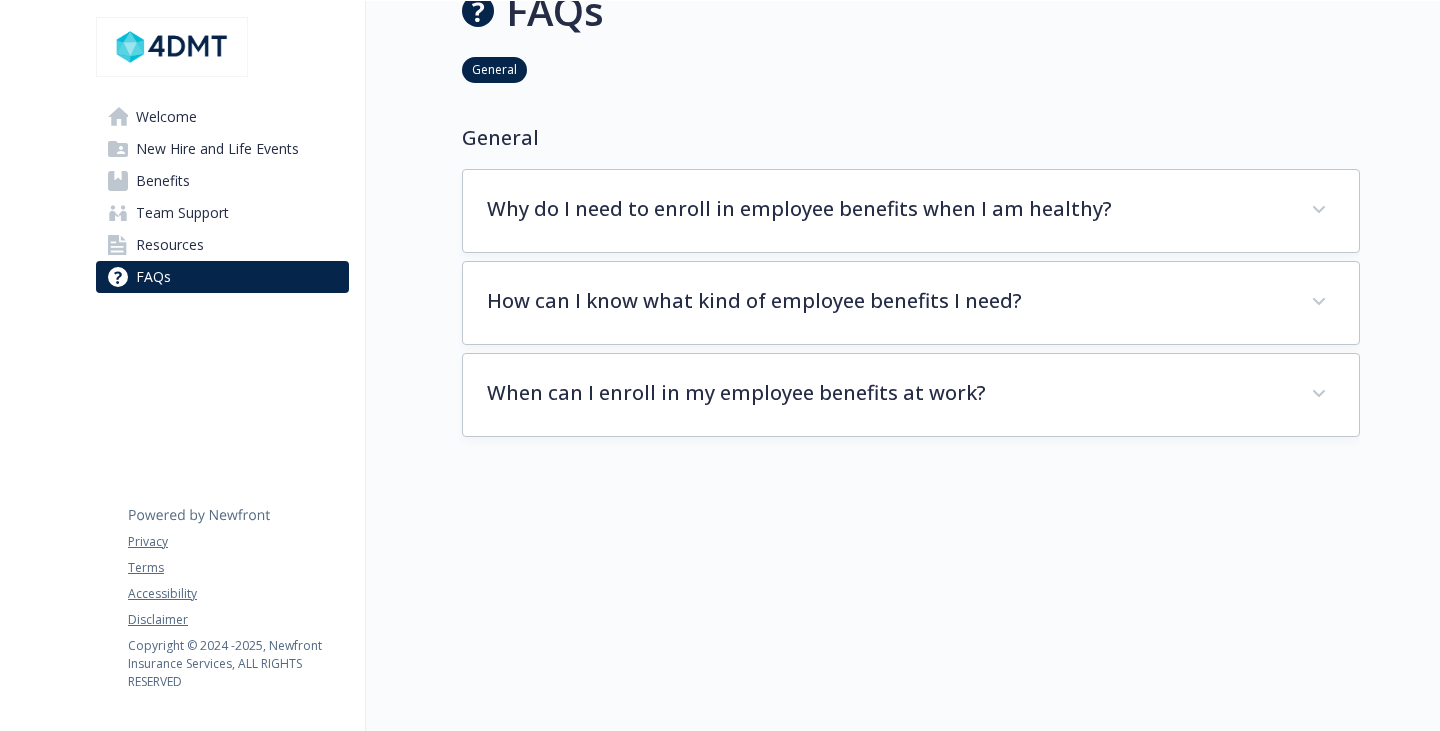 scroll, scrollTop: 0, scrollLeft: 0, axis: both 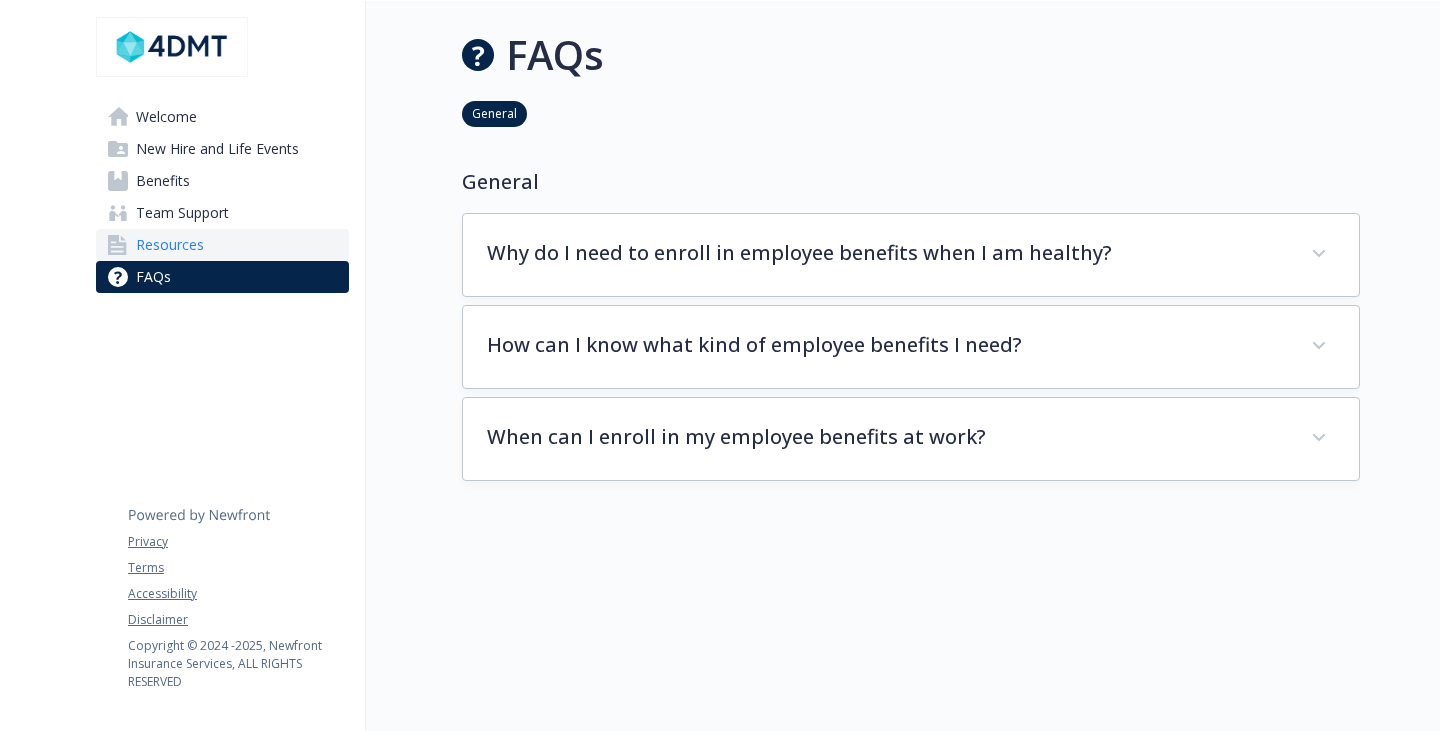 click on "Resources" at bounding box center [222, 245] 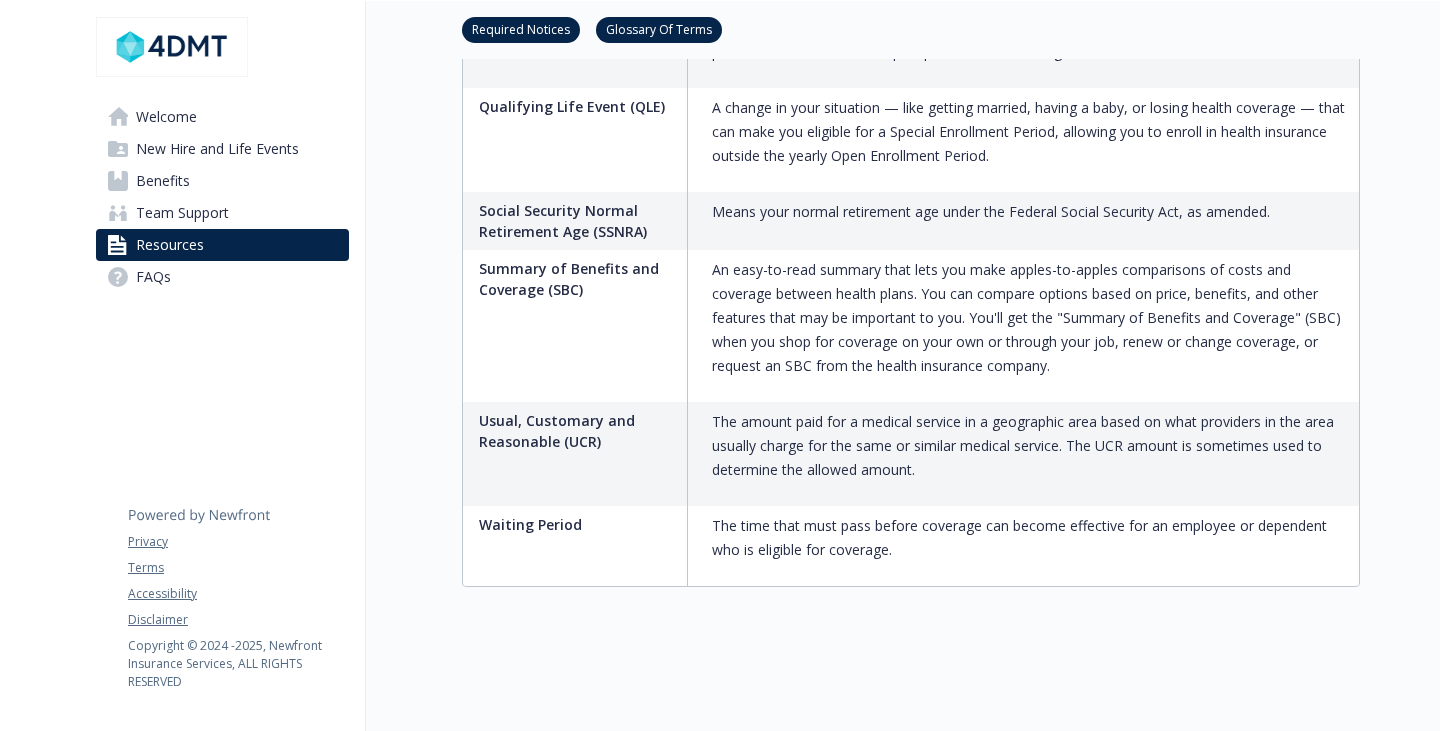 scroll, scrollTop: 4802, scrollLeft: 0, axis: vertical 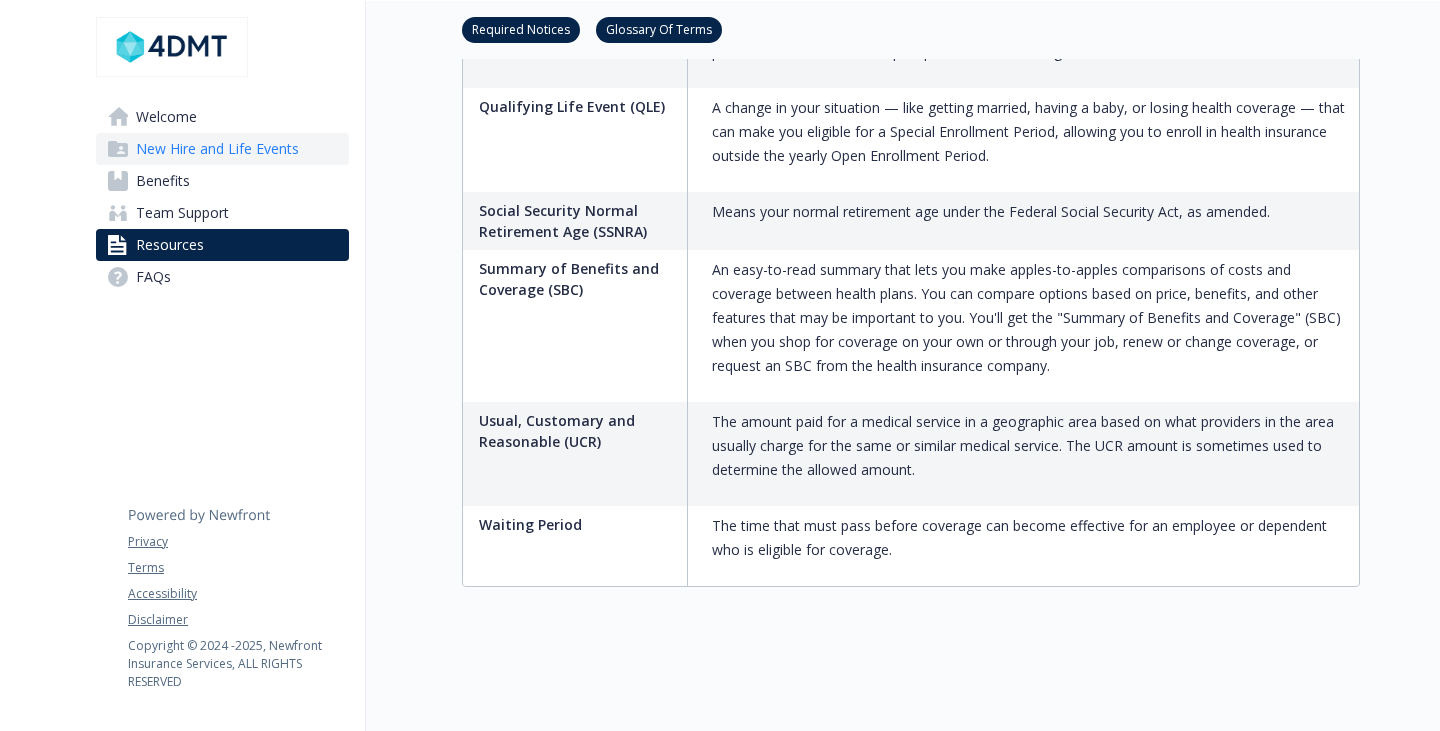click on "New Hire and Life Events" at bounding box center [217, 149] 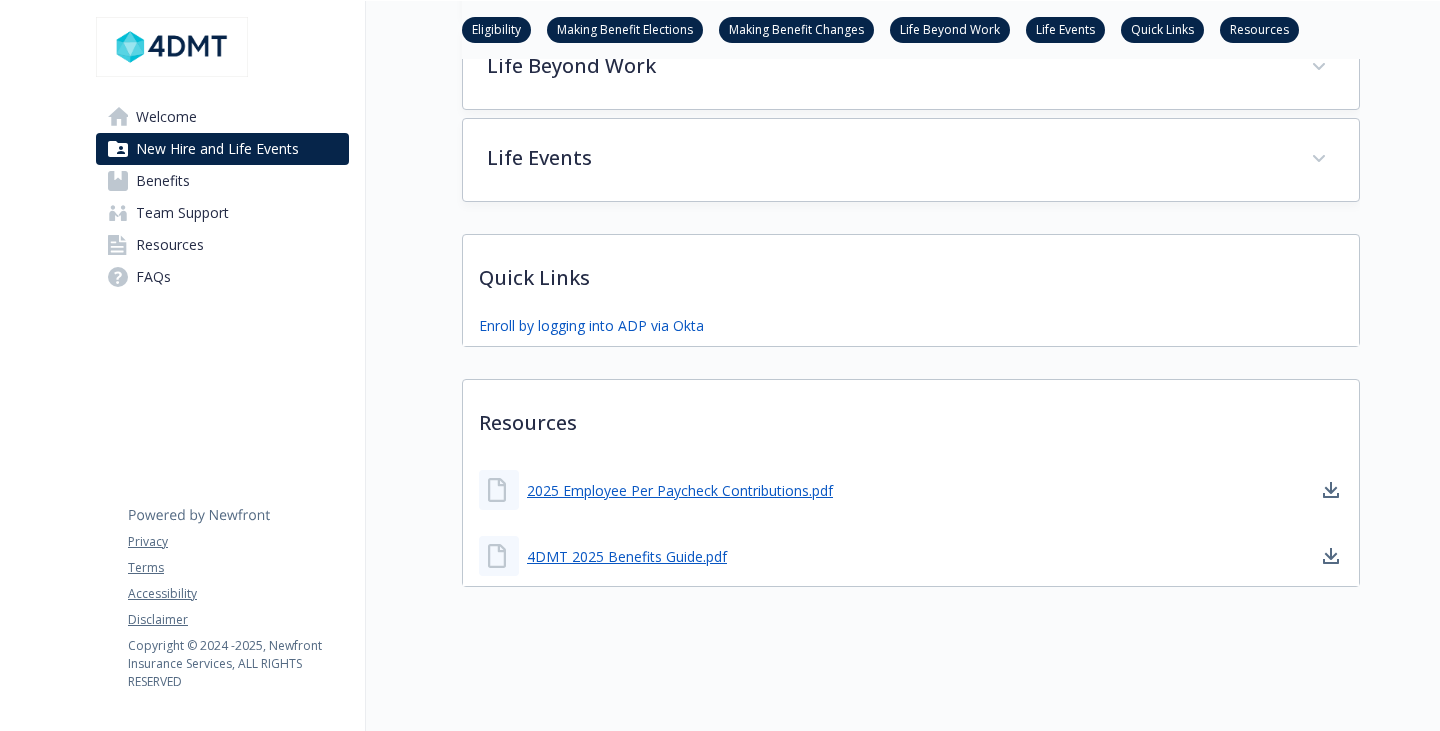 scroll, scrollTop: 907, scrollLeft: 0, axis: vertical 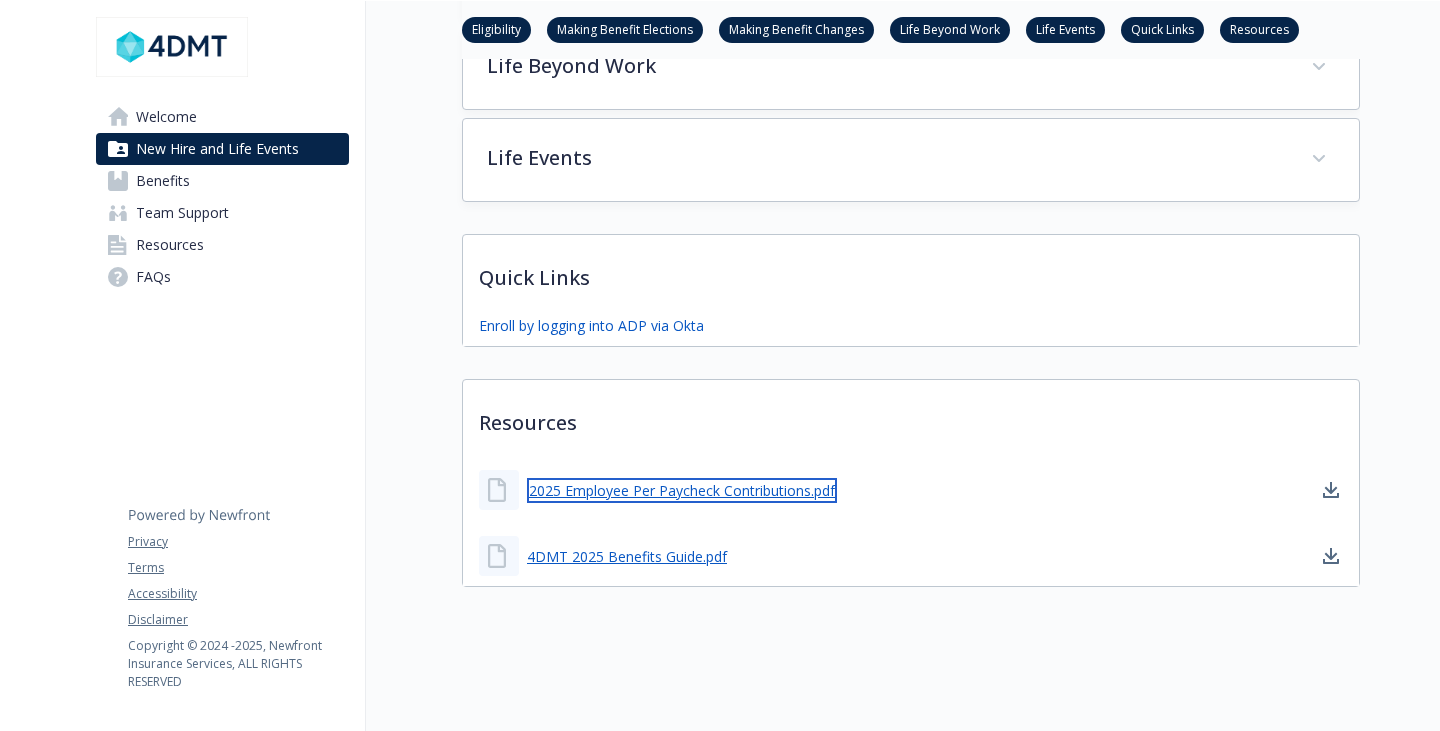 click on "2025 Employee Per Paycheck Contributions.pdf" at bounding box center [682, 490] 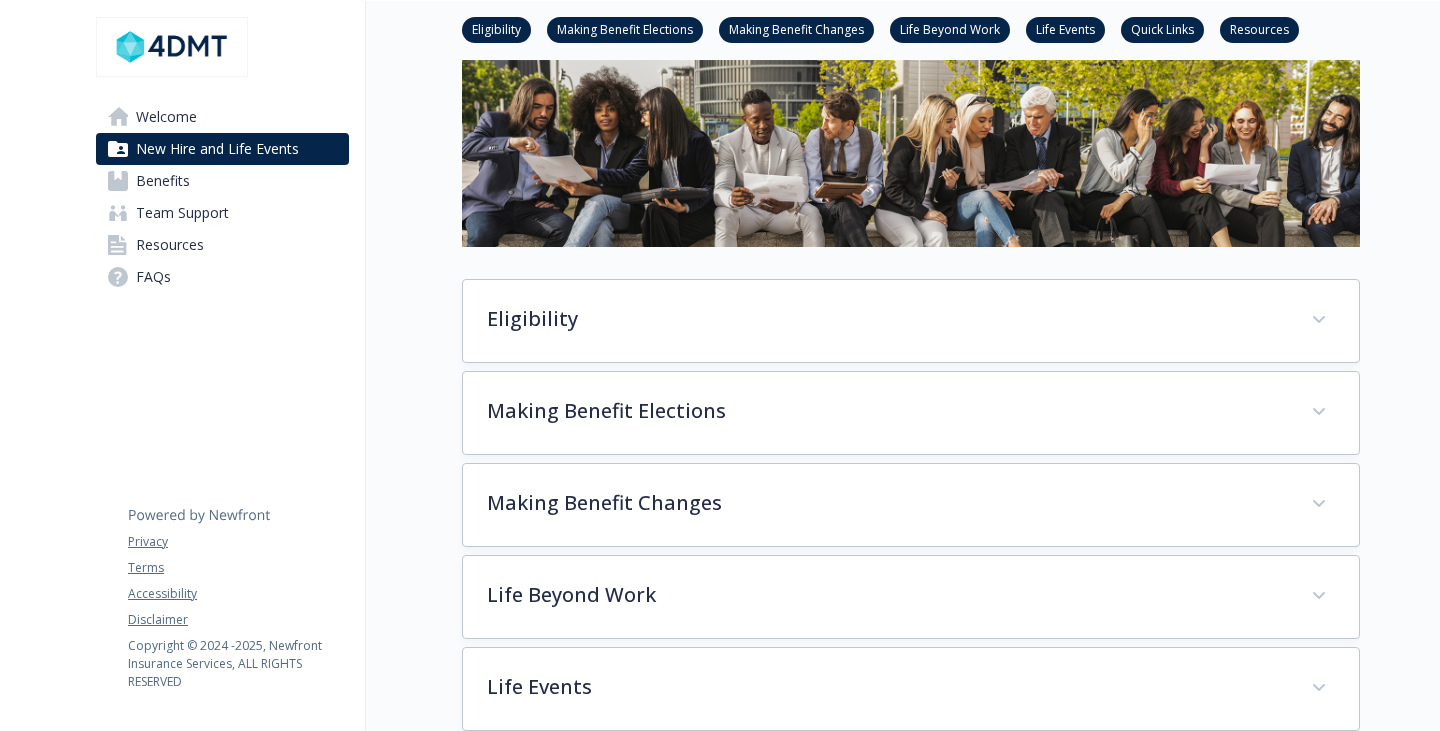 scroll, scrollTop: 0, scrollLeft: 0, axis: both 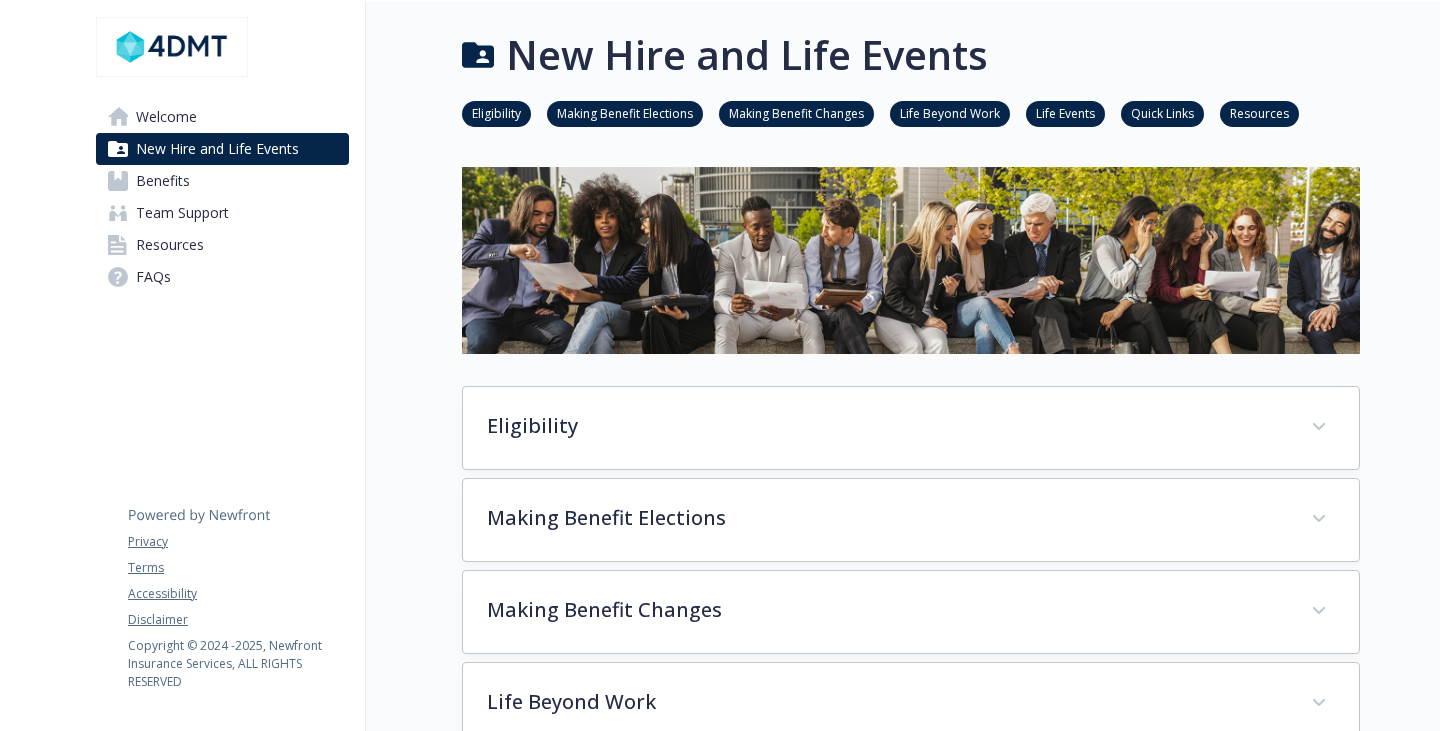 click on "Quick Links" at bounding box center (1162, 112) 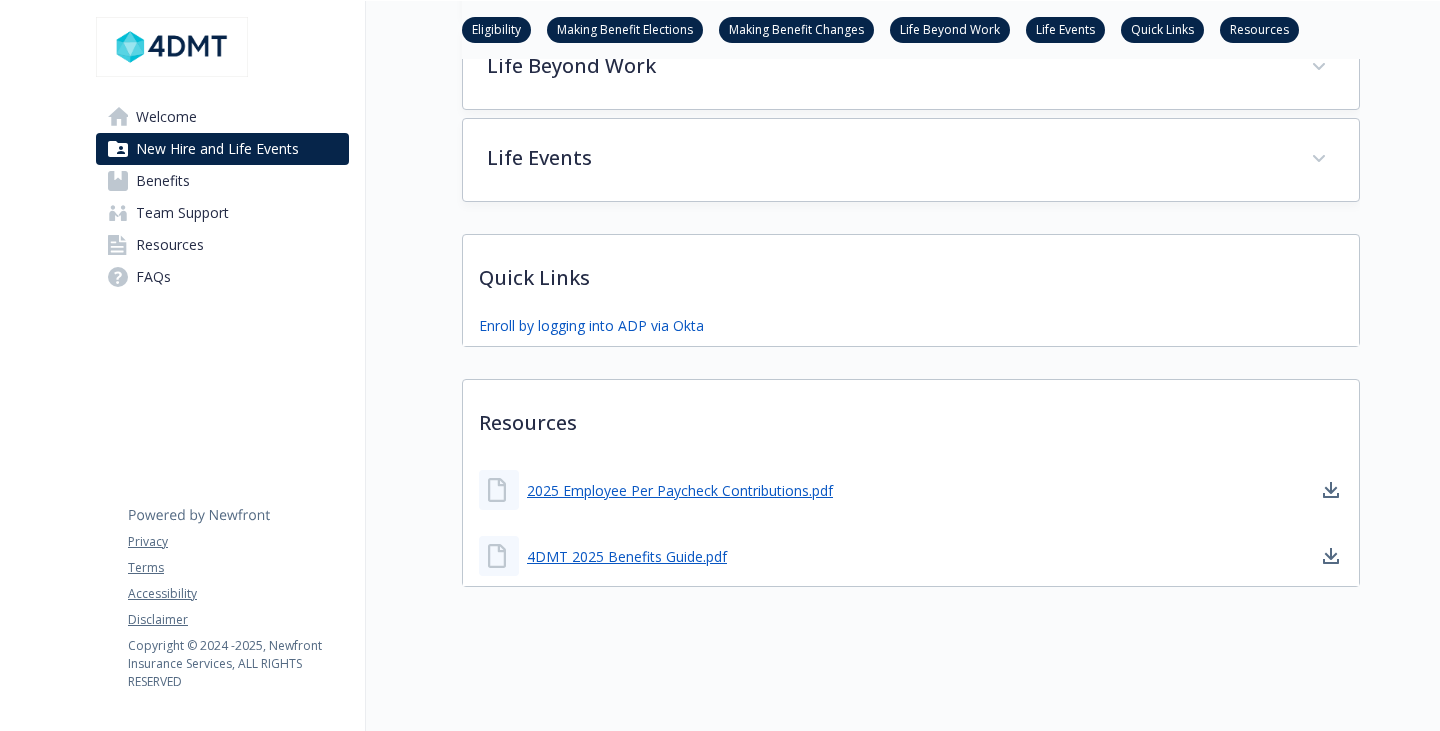 scroll, scrollTop: 907, scrollLeft: 15, axis: both 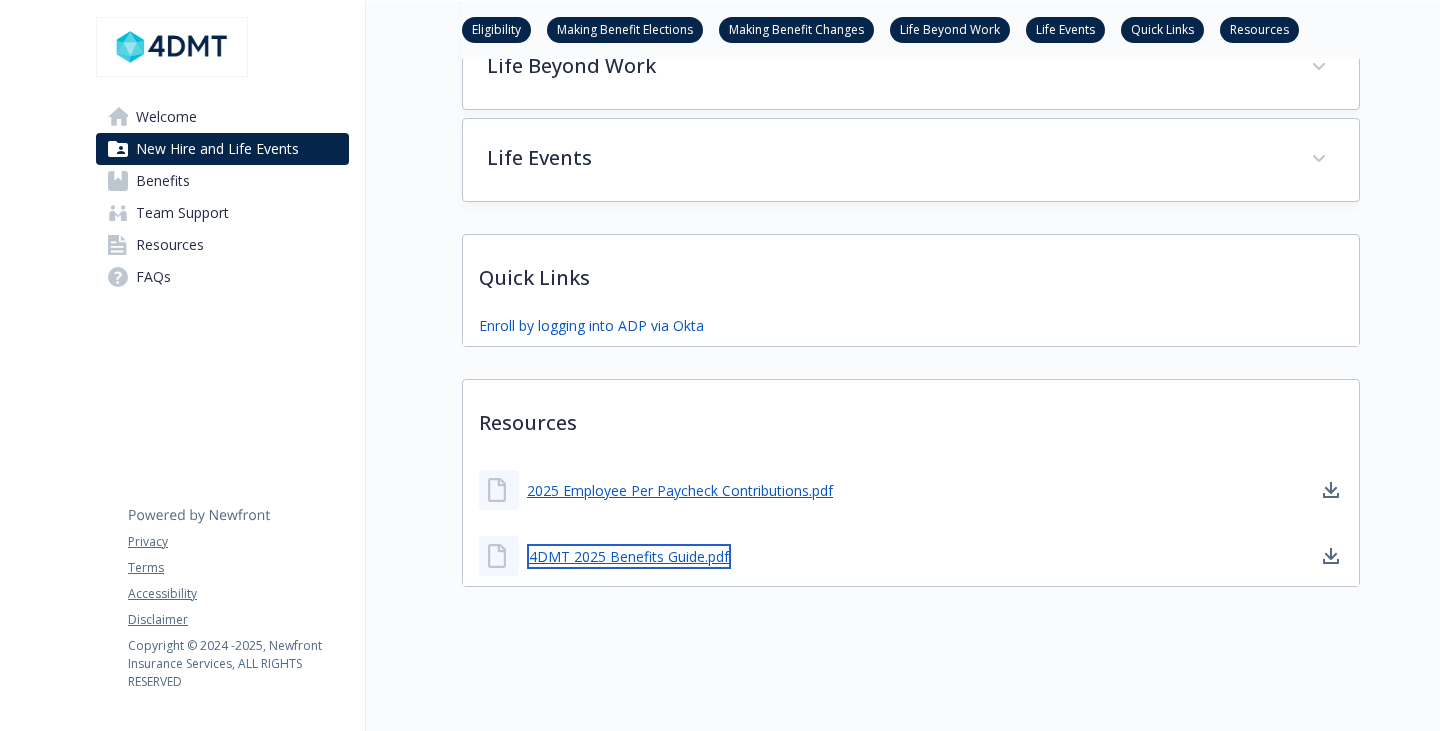 click on "4DMT 2025 Benefits Guide.pdf" at bounding box center (629, 556) 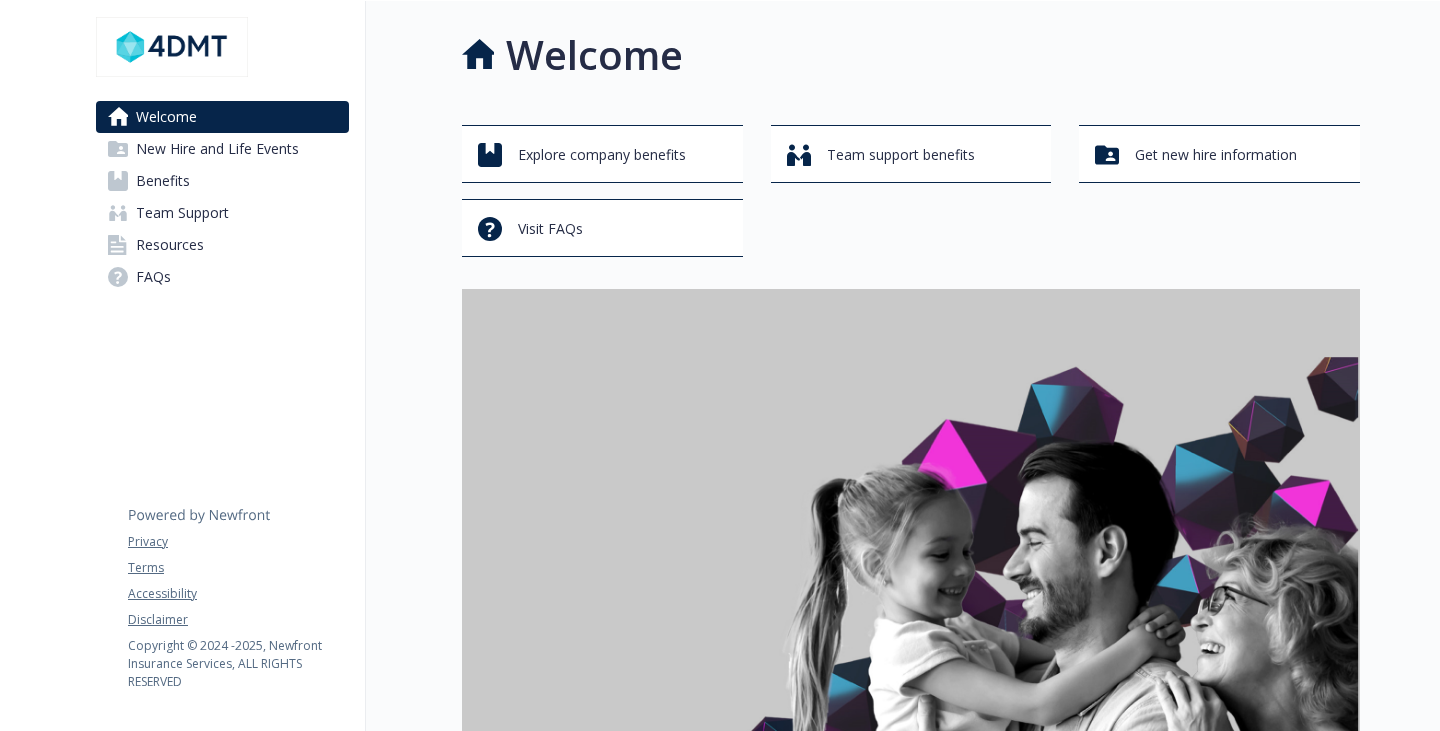 scroll, scrollTop: 0, scrollLeft: 0, axis: both 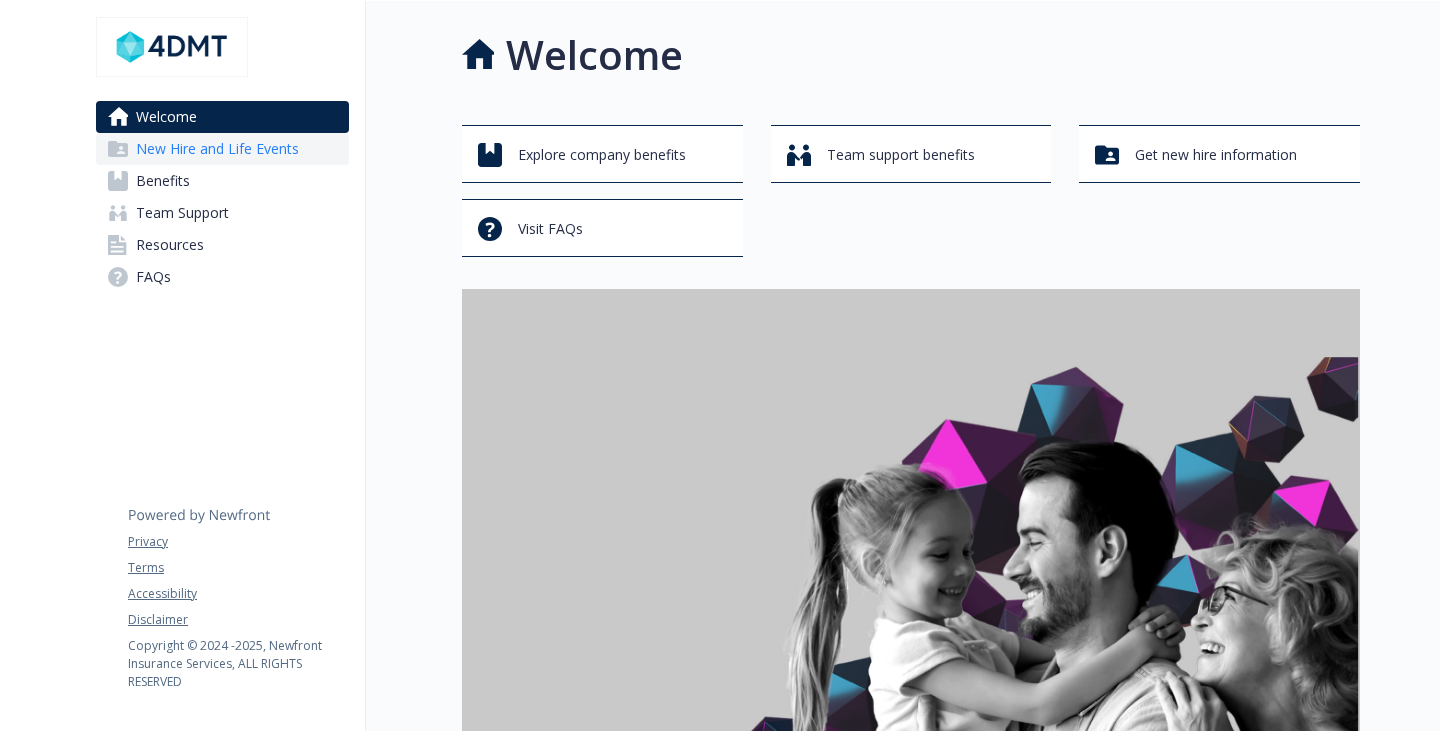 click on "New Hire and Life Events" at bounding box center [217, 149] 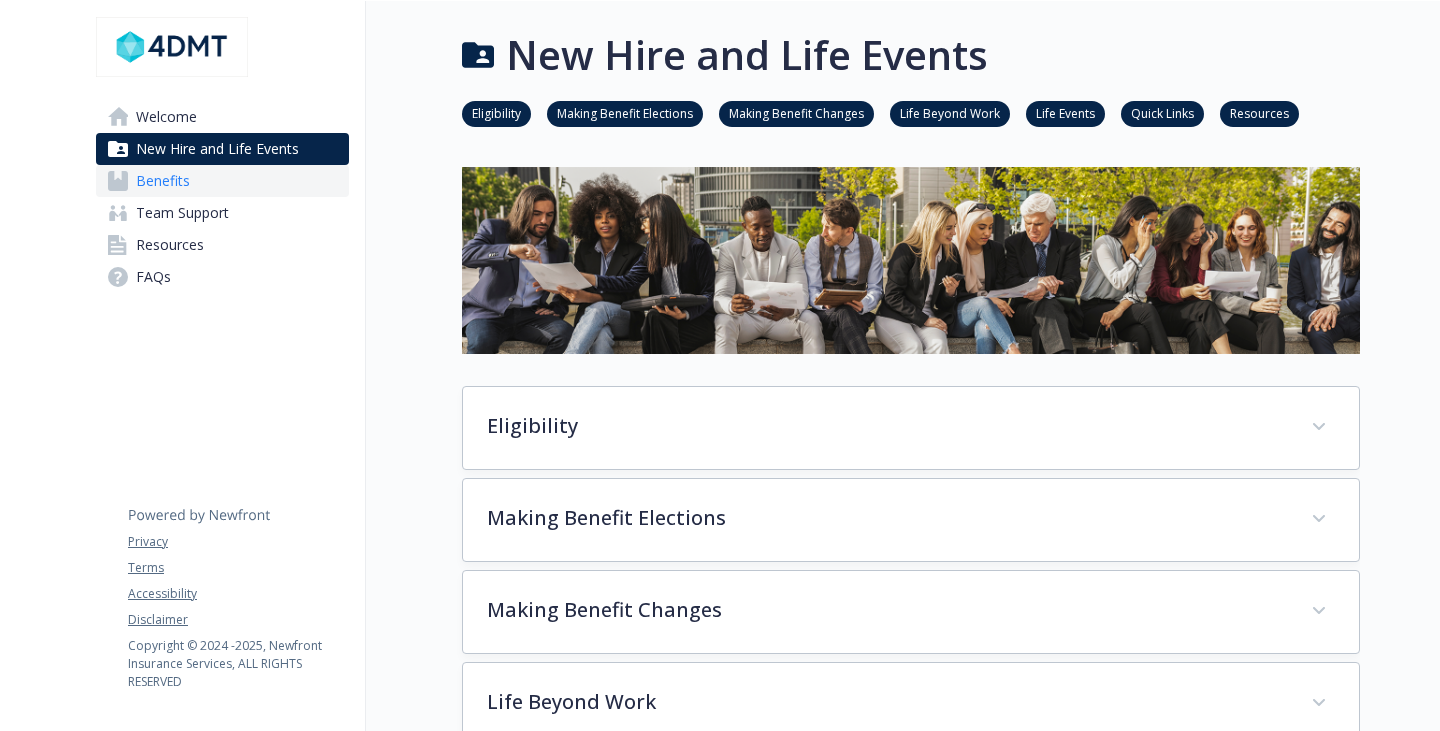 click on "Benefits" at bounding box center (222, 181) 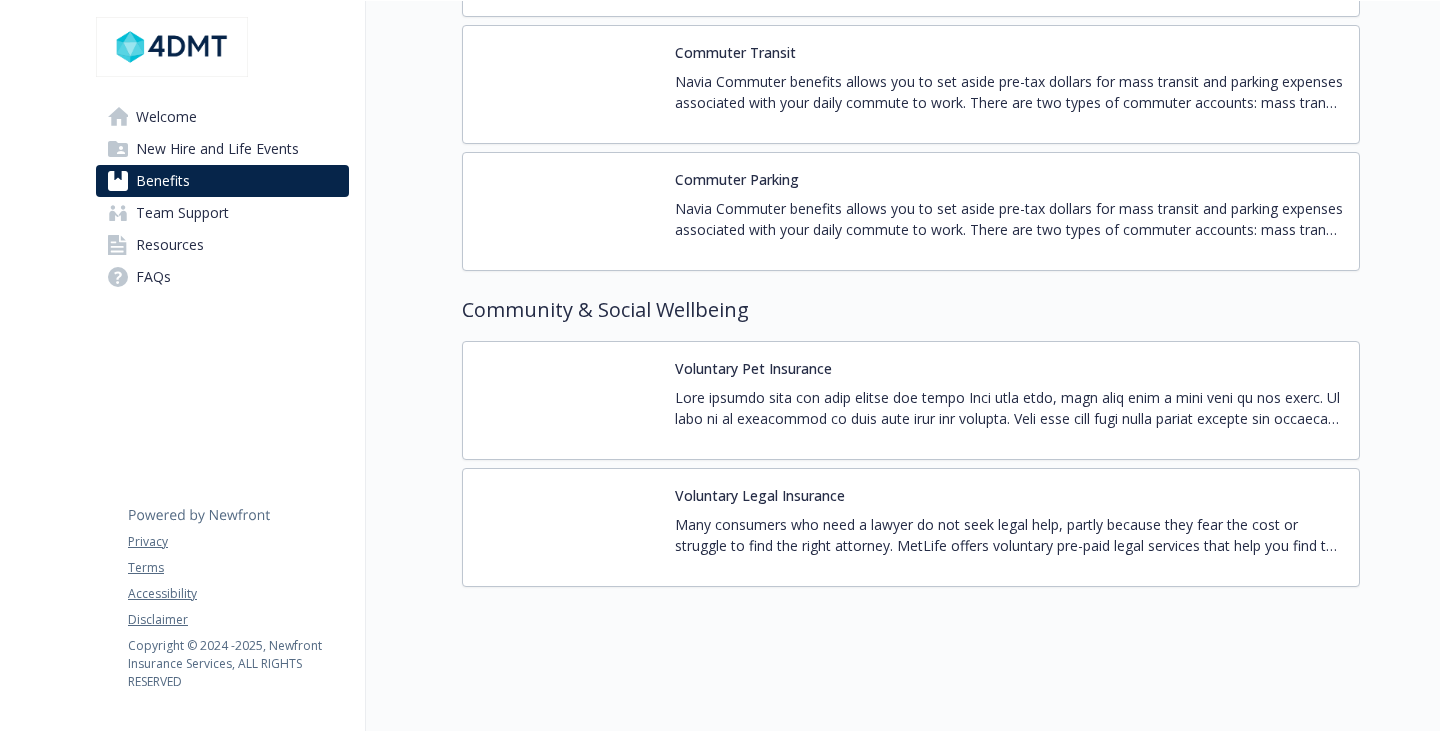 scroll, scrollTop: 3047, scrollLeft: 0, axis: vertical 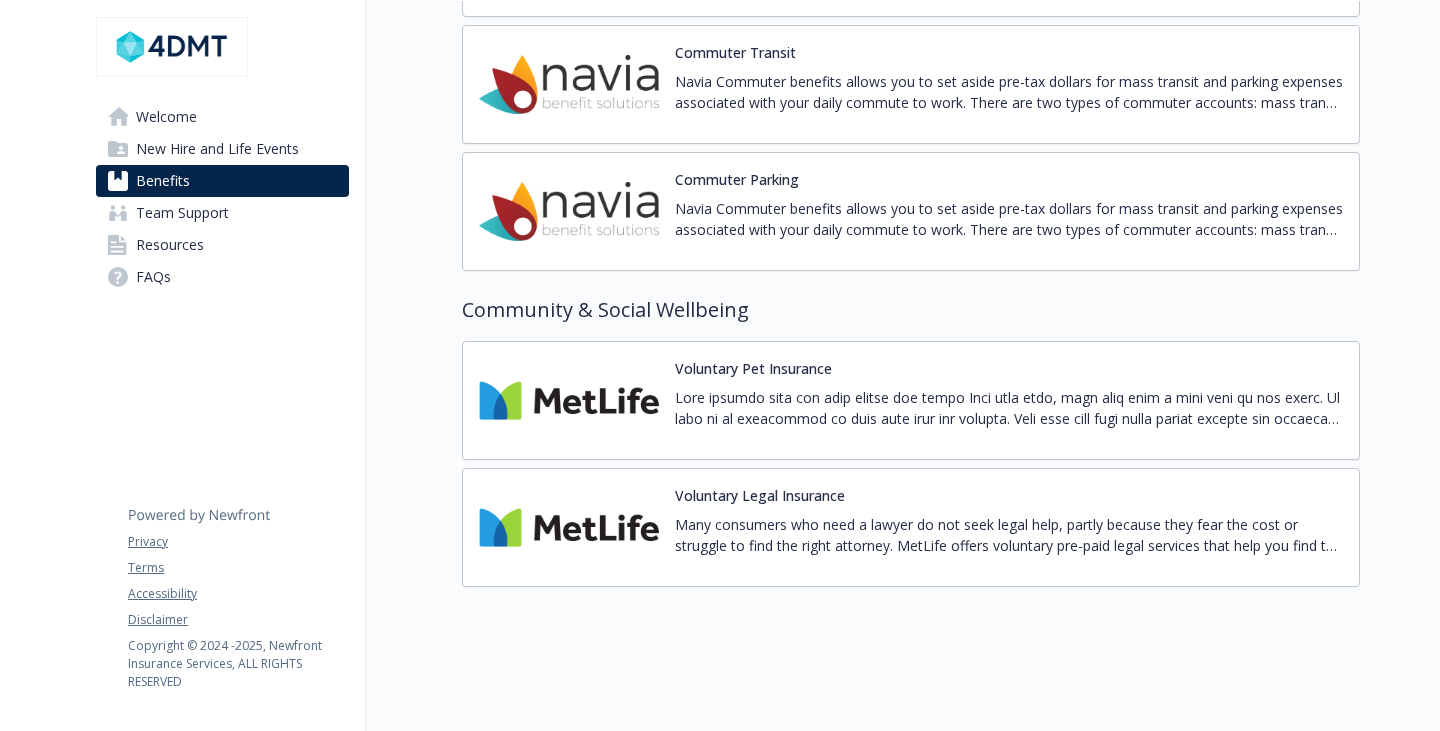 click on "A Health Savings Account (HSA) is an individually owned, tax-free, interest-bearing savings account that can be used to pay for qualified medical, dental, and vision expenses now or in the future." at bounding box center [1009, -289] 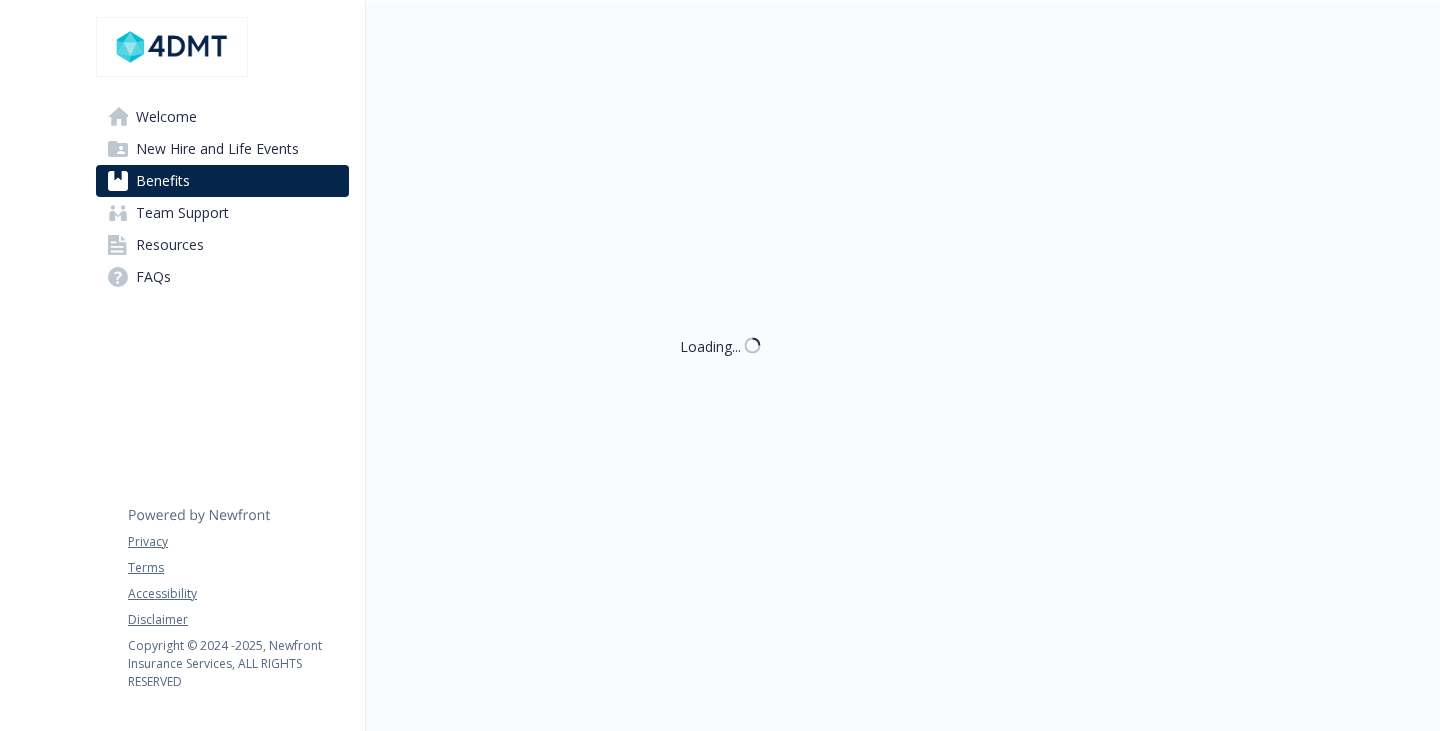 scroll, scrollTop: 3047, scrollLeft: 0, axis: vertical 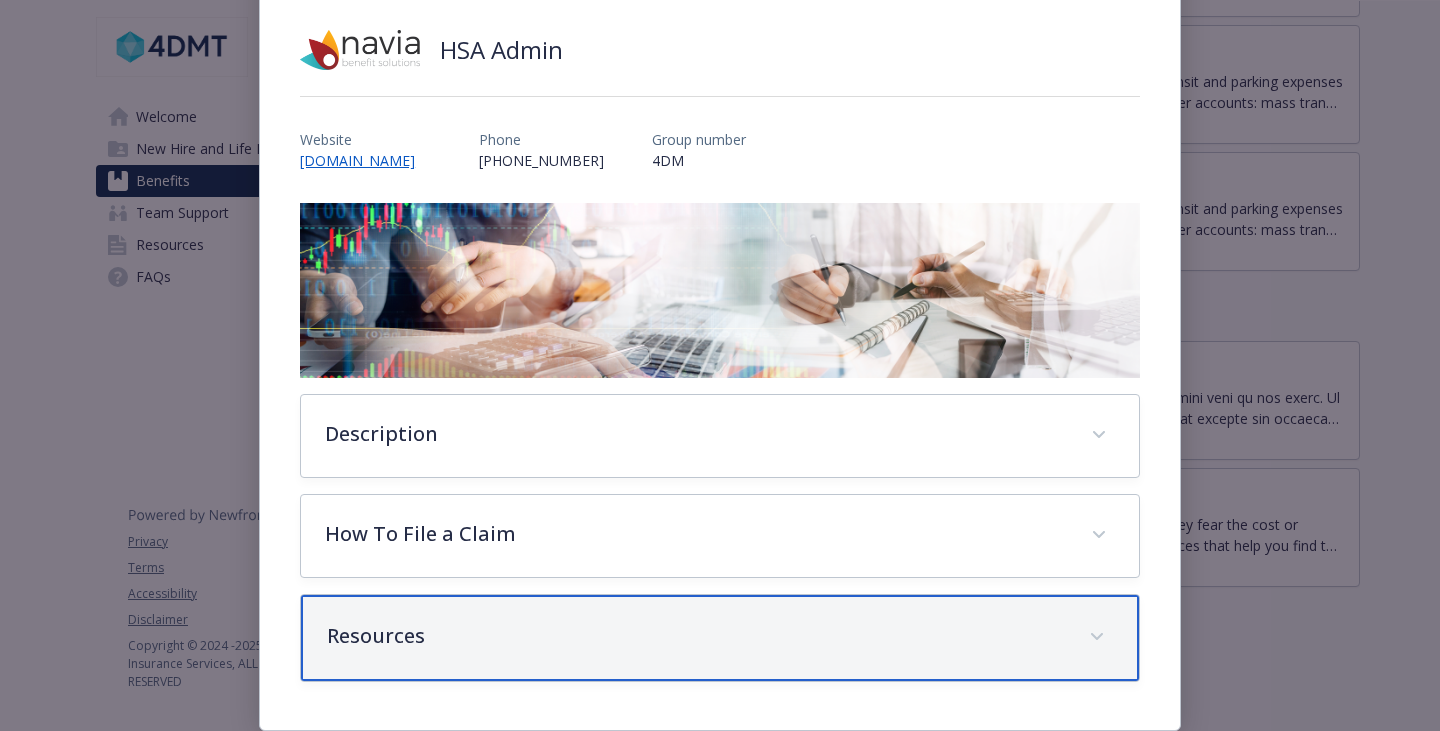 click on "Resources" at bounding box center (696, 636) 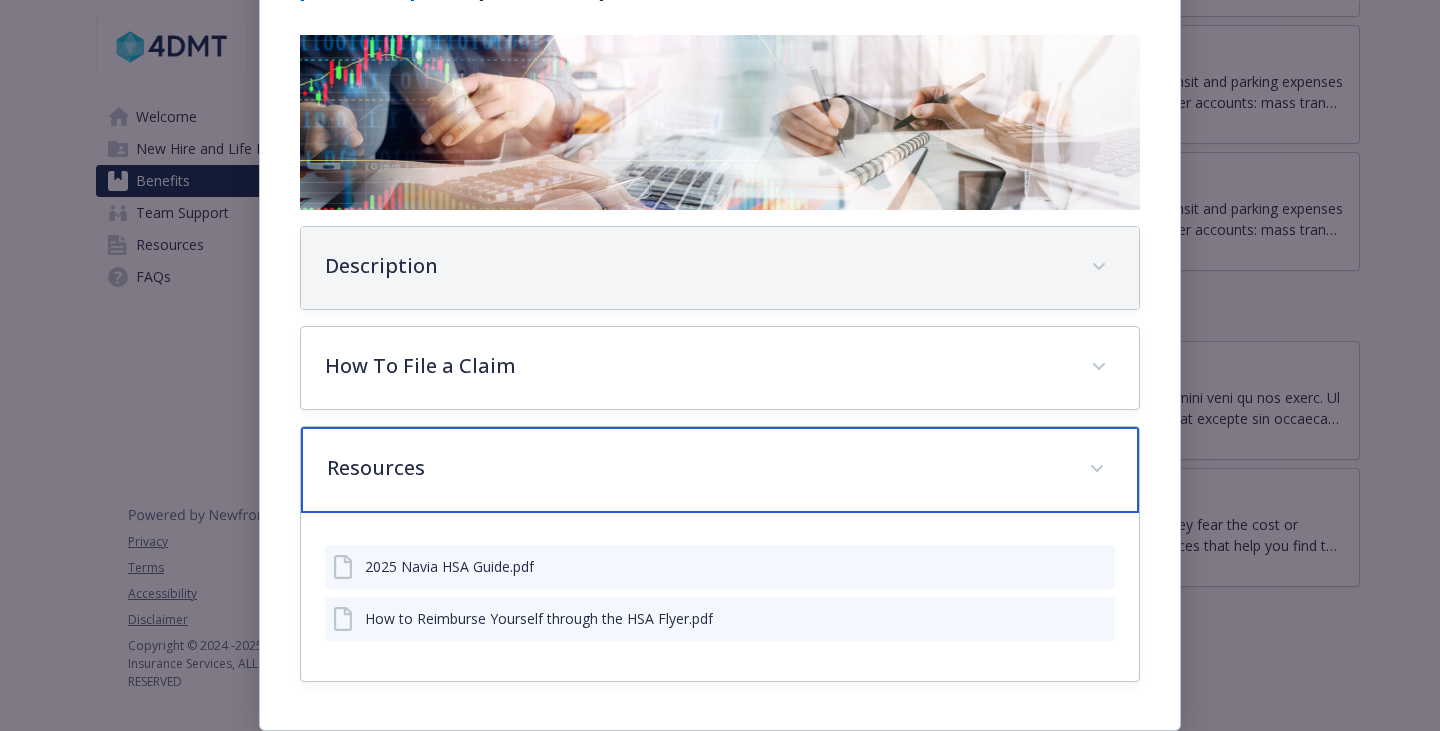 scroll, scrollTop: 438, scrollLeft: 0, axis: vertical 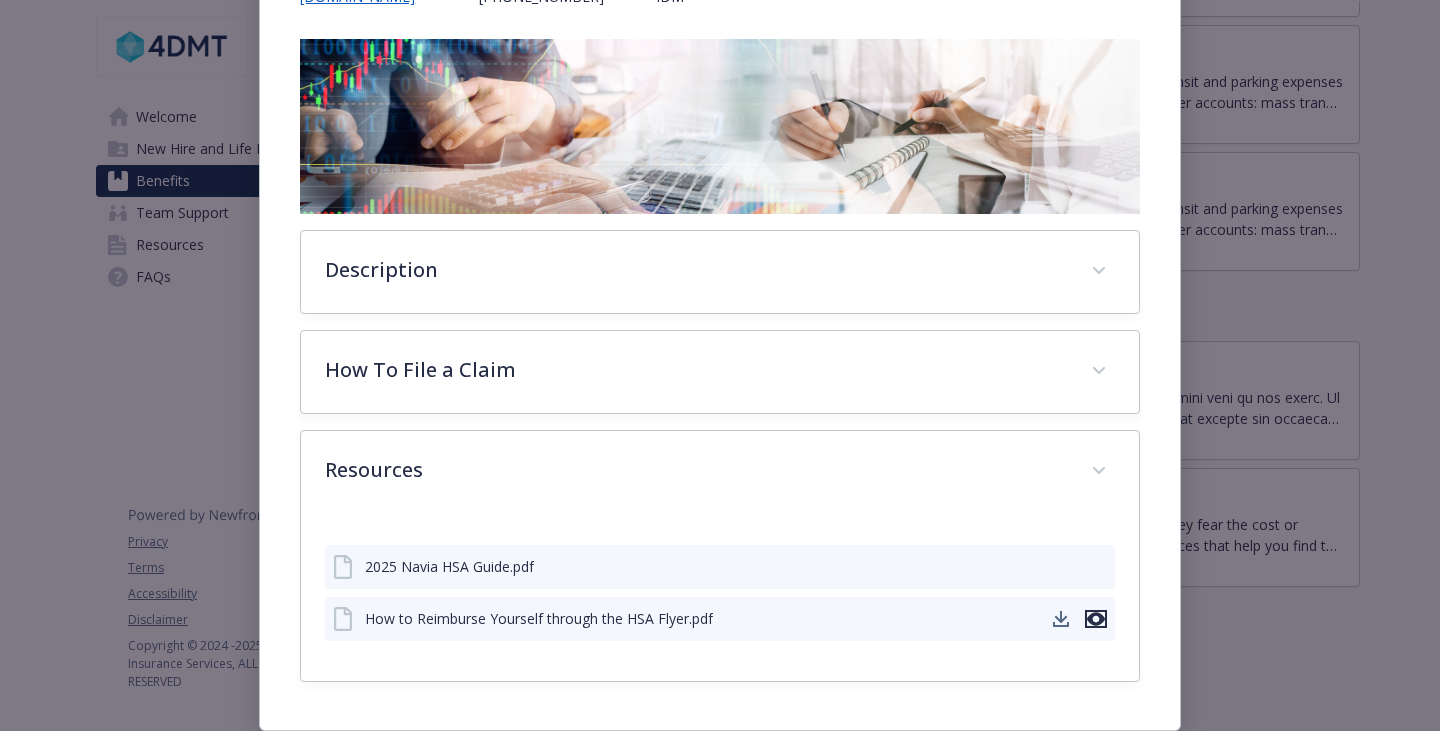 click 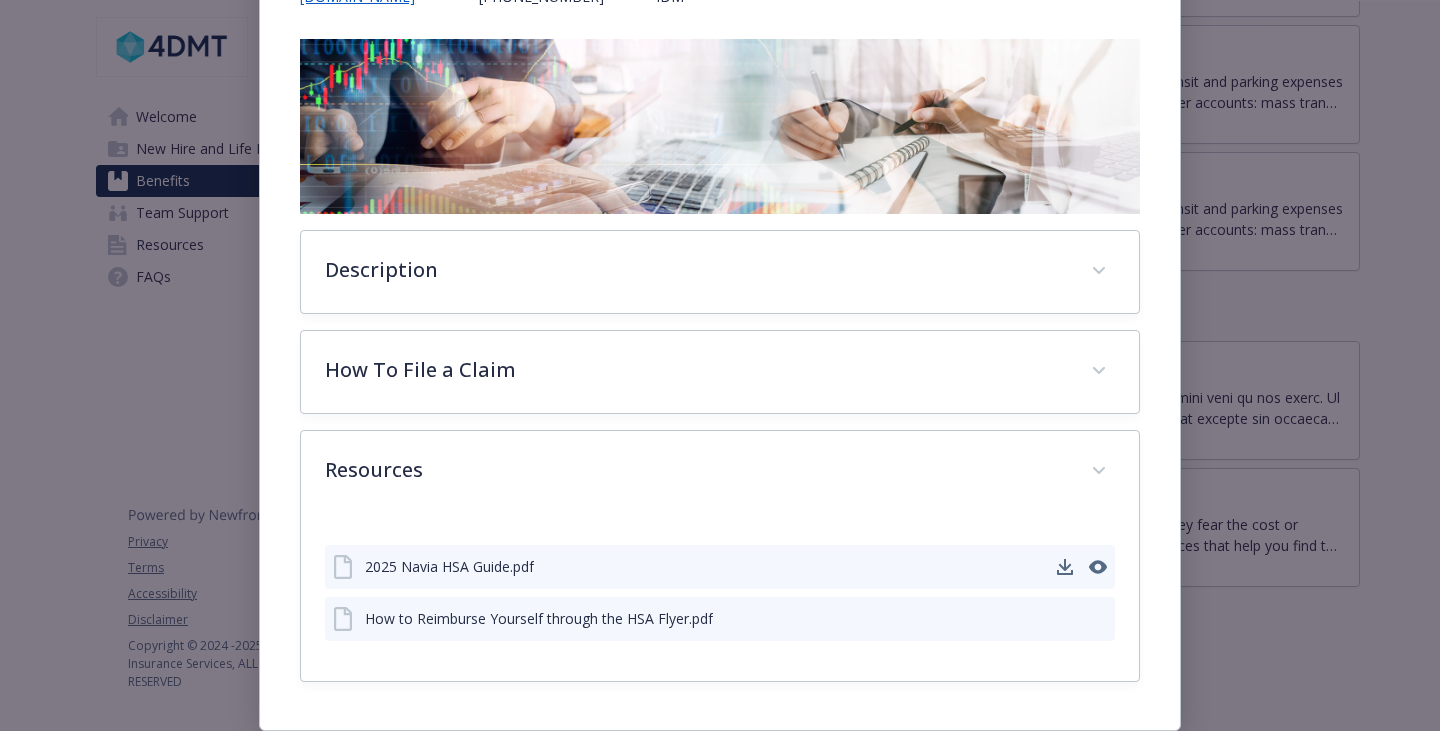 click on "2025 Navia HSA Guide.pdf" at bounding box center [449, 566] 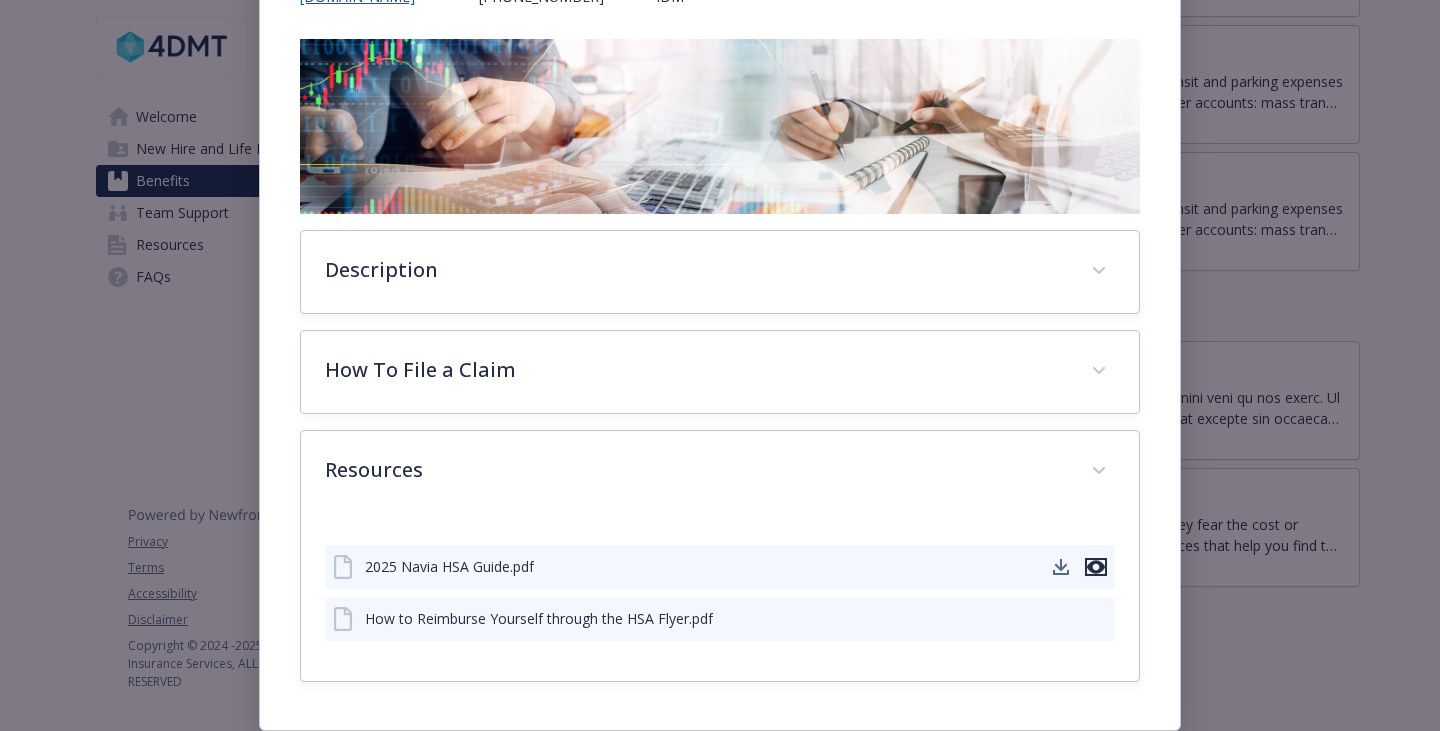 click 